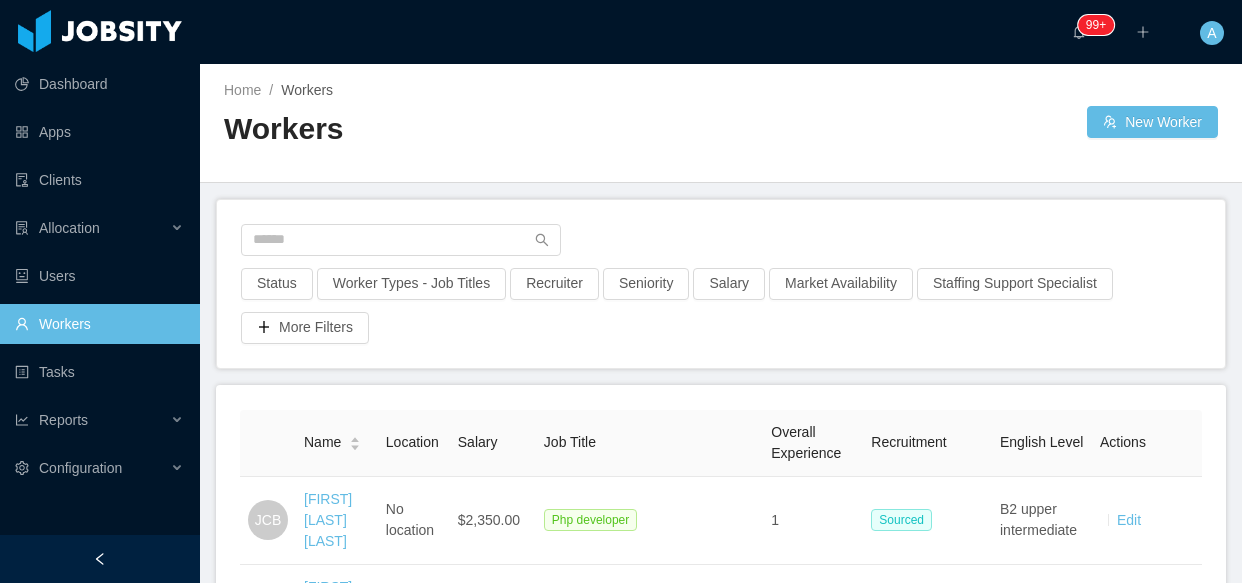 scroll, scrollTop: 0, scrollLeft: 0, axis: both 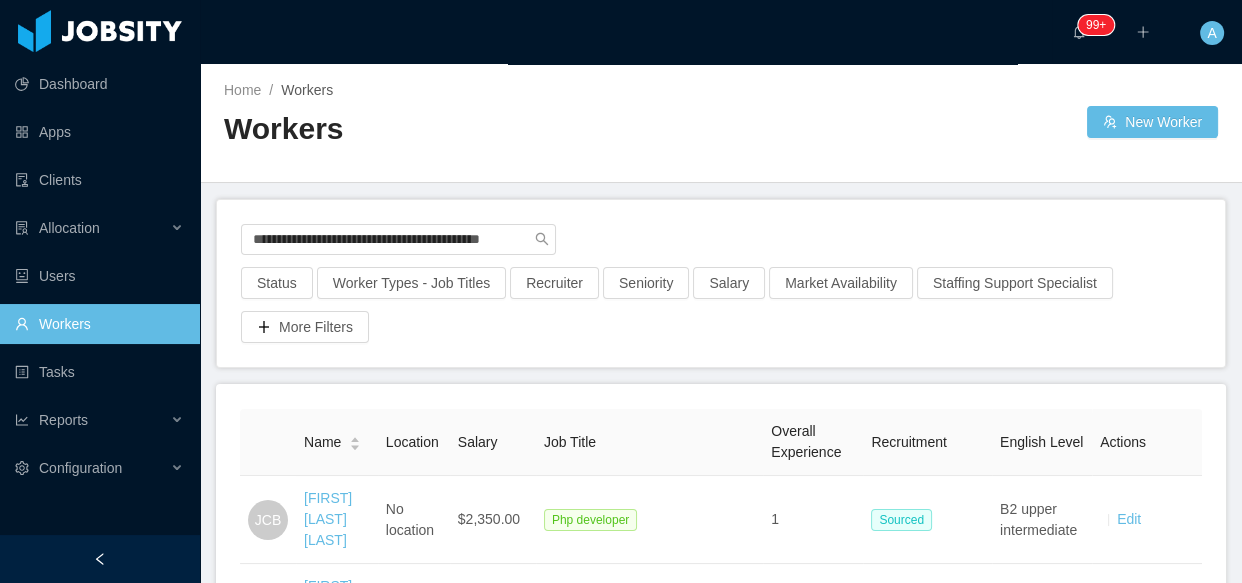 type on "**********" 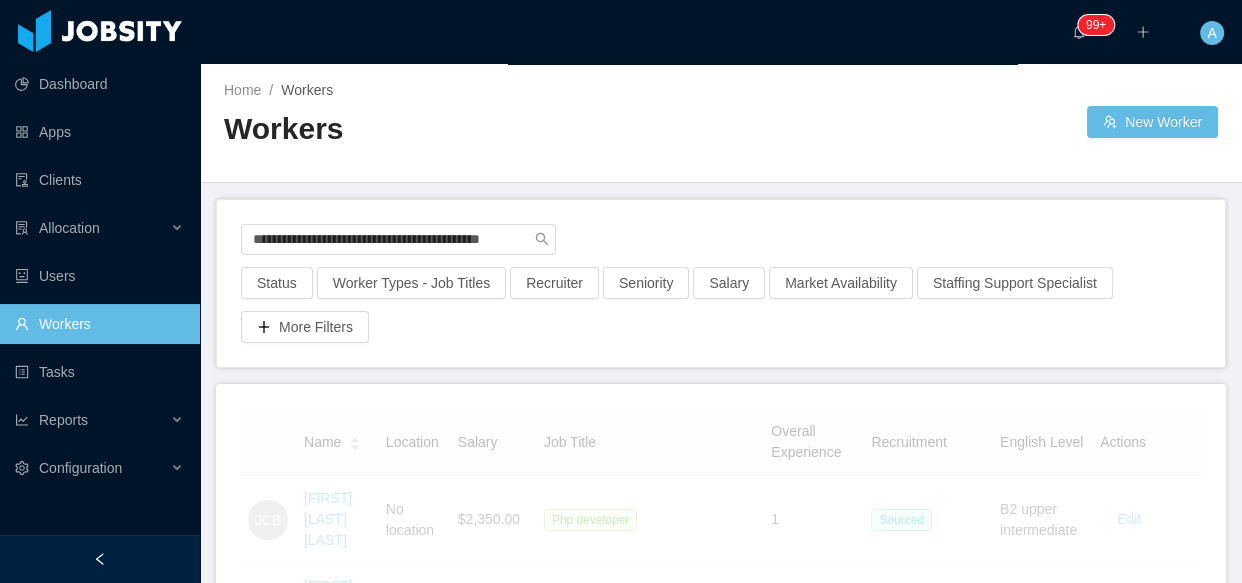 scroll, scrollTop: 0, scrollLeft: 0, axis: both 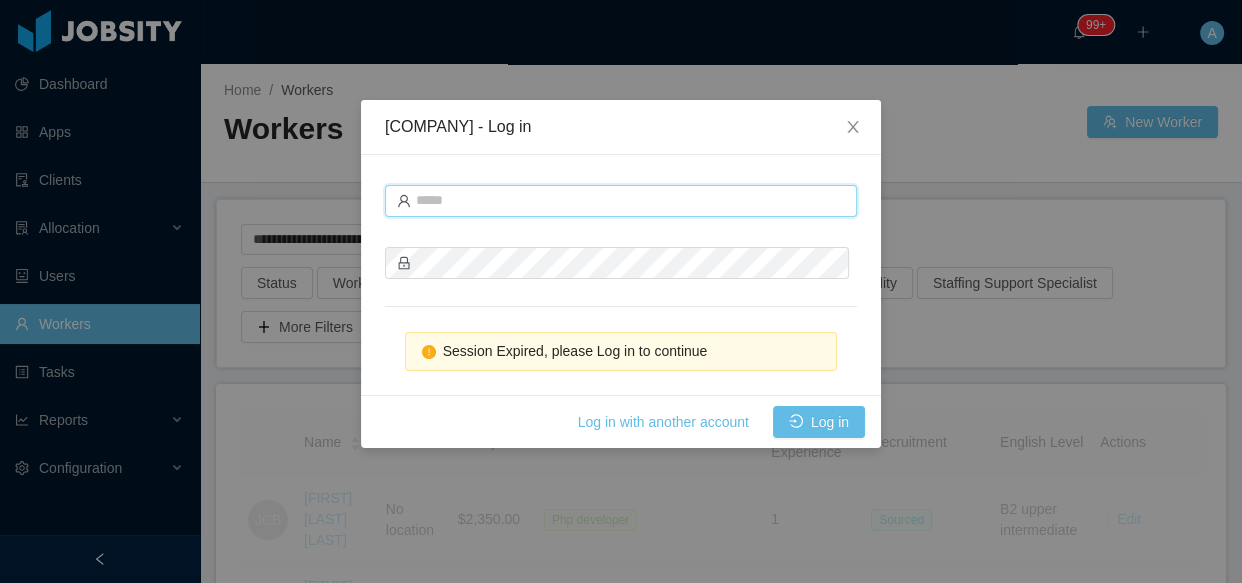 click at bounding box center (621, 201) 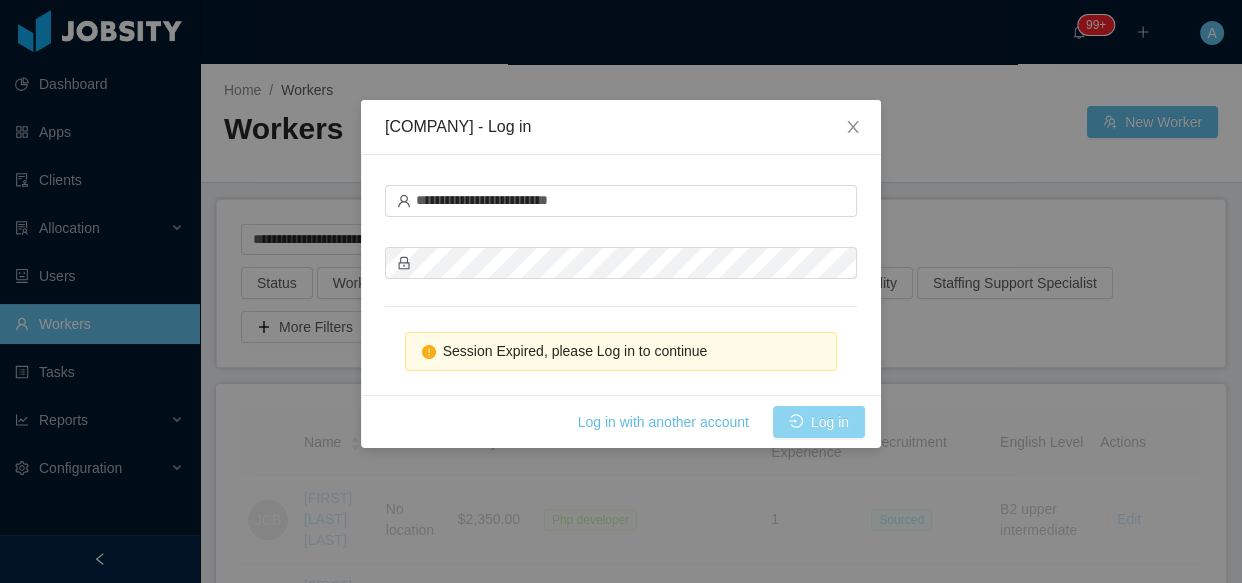 click on "Log in" at bounding box center (819, 422) 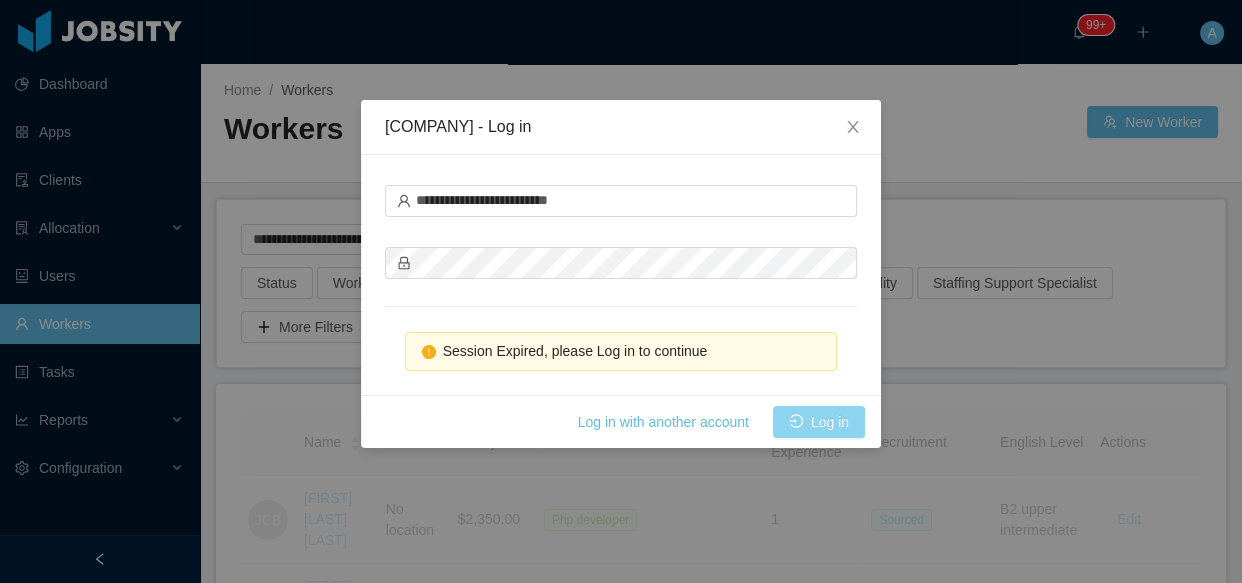 click on "Log in" at bounding box center [819, 422] 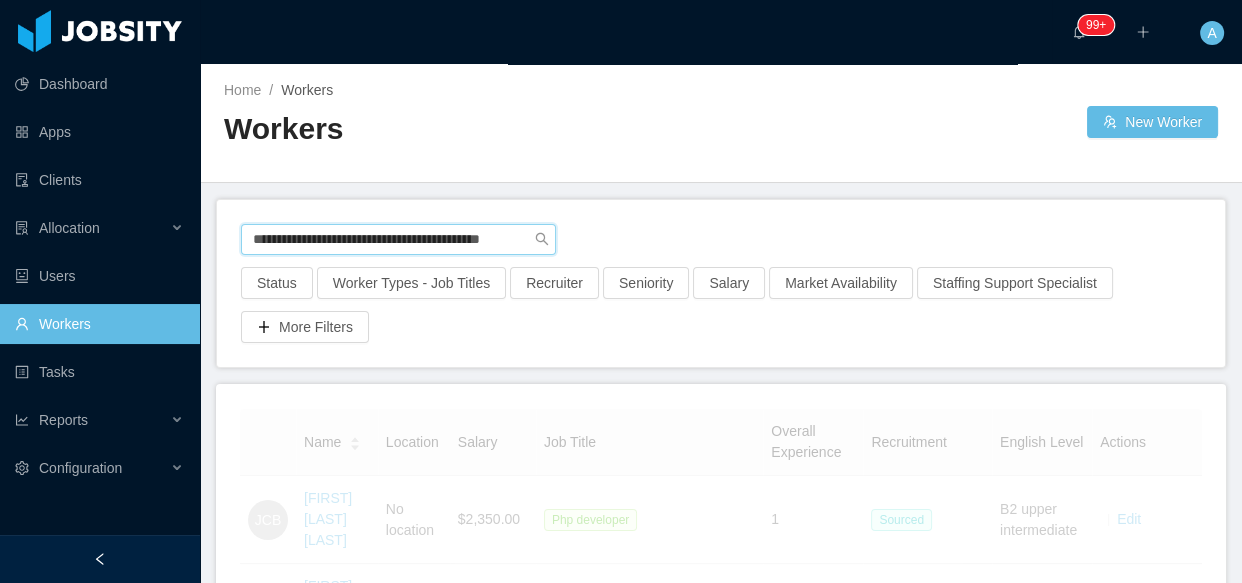 scroll, scrollTop: 0, scrollLeft: 9, axis: horizontal 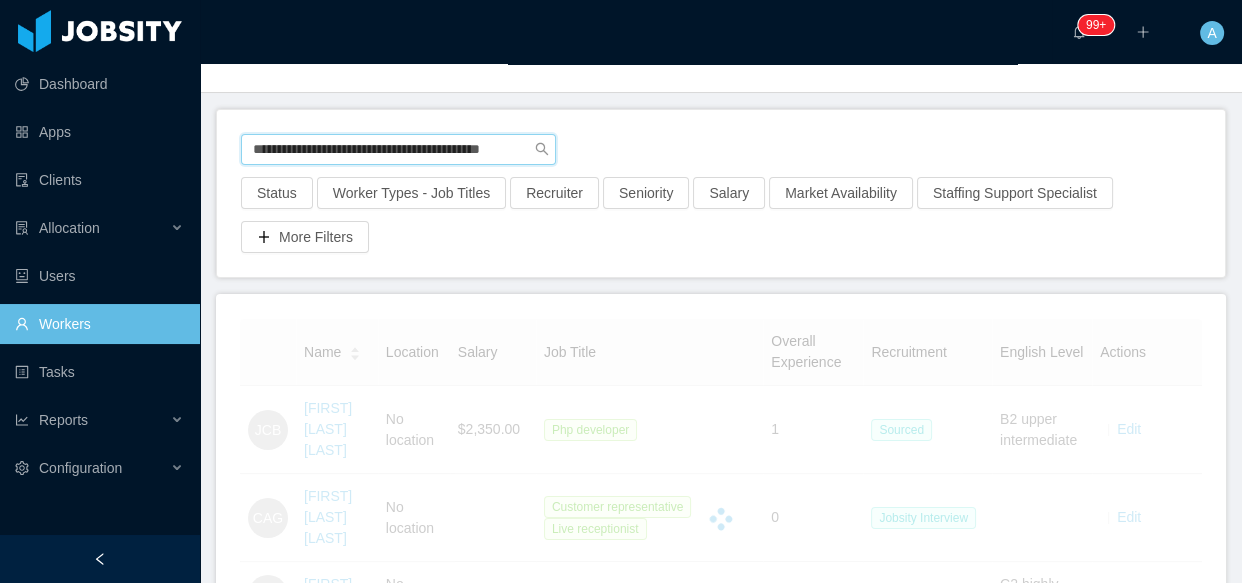 drag, startPoint x: 253, startPoint y: 150, endPoint x: 917, endPoint y: 165, distance: 664.16943 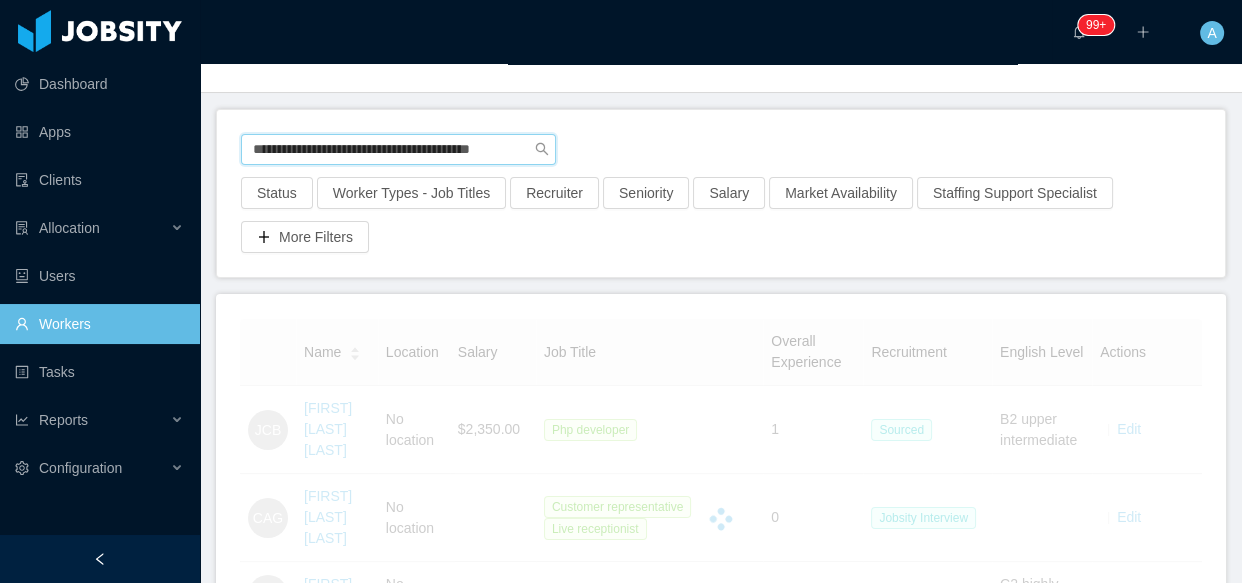 scroll, scrollTop: 0, scrollLeft: 0, axis: both 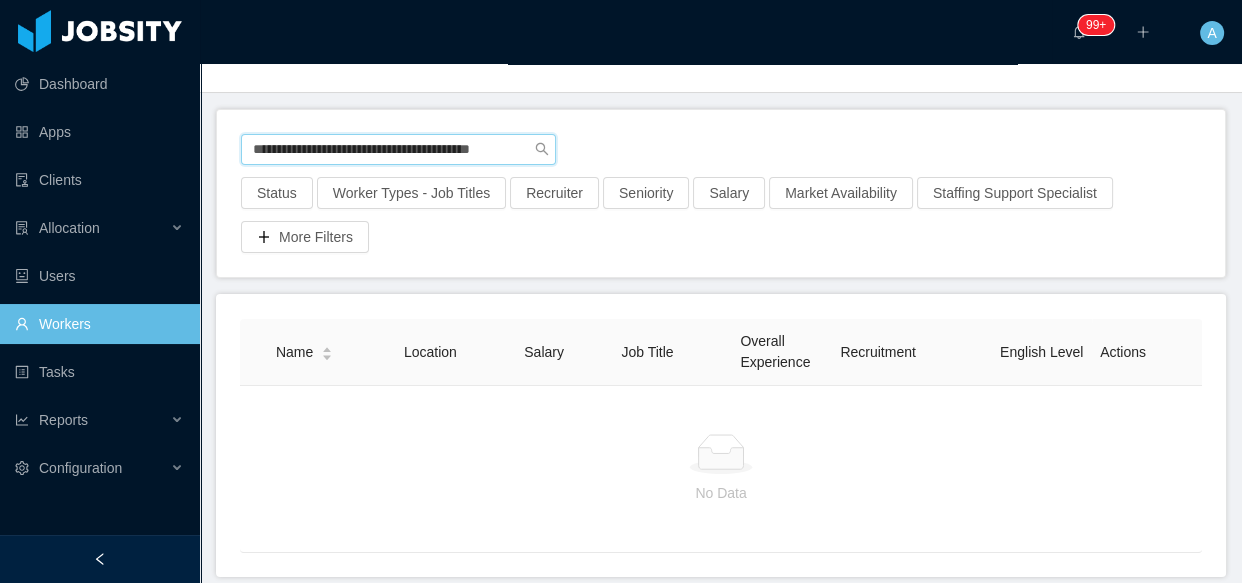 drag, startPoint x: 253, startPoint y: 156, endPoint x: 826, endPoint y: 159, distance: 573.0079 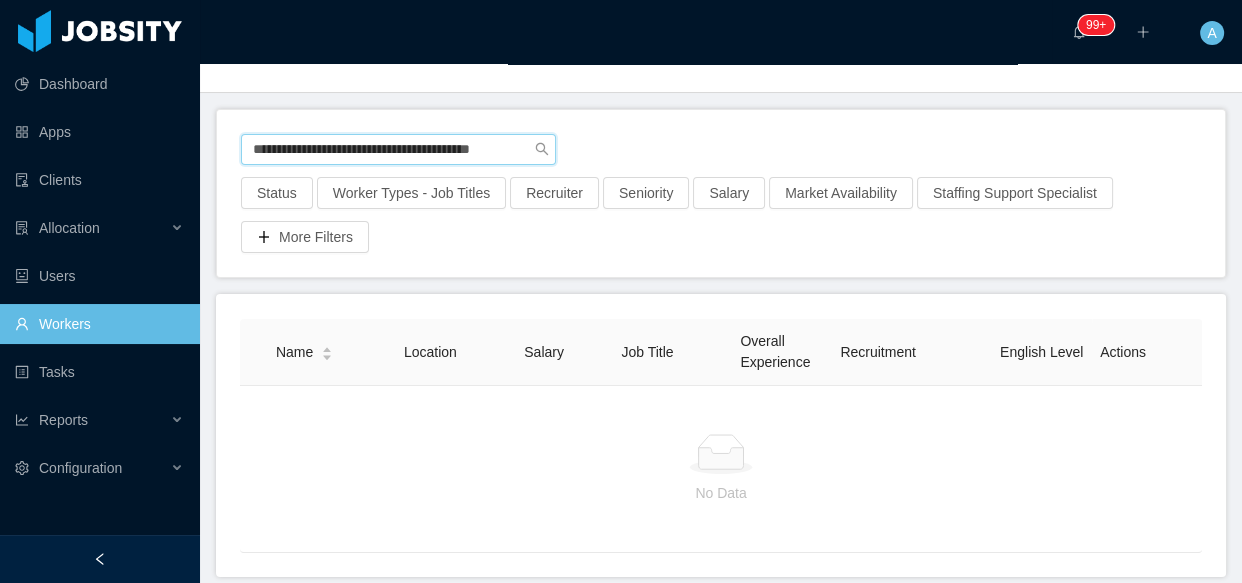 scroll, scrollTop: 0, scrollLeft: 0, axis: both 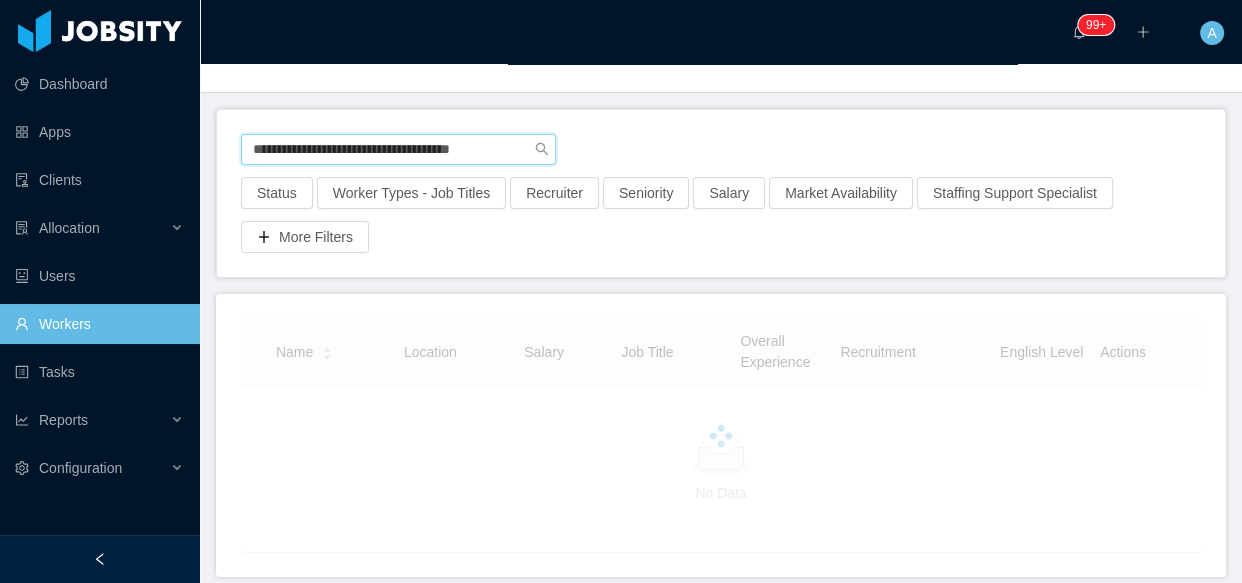 type on "**********" 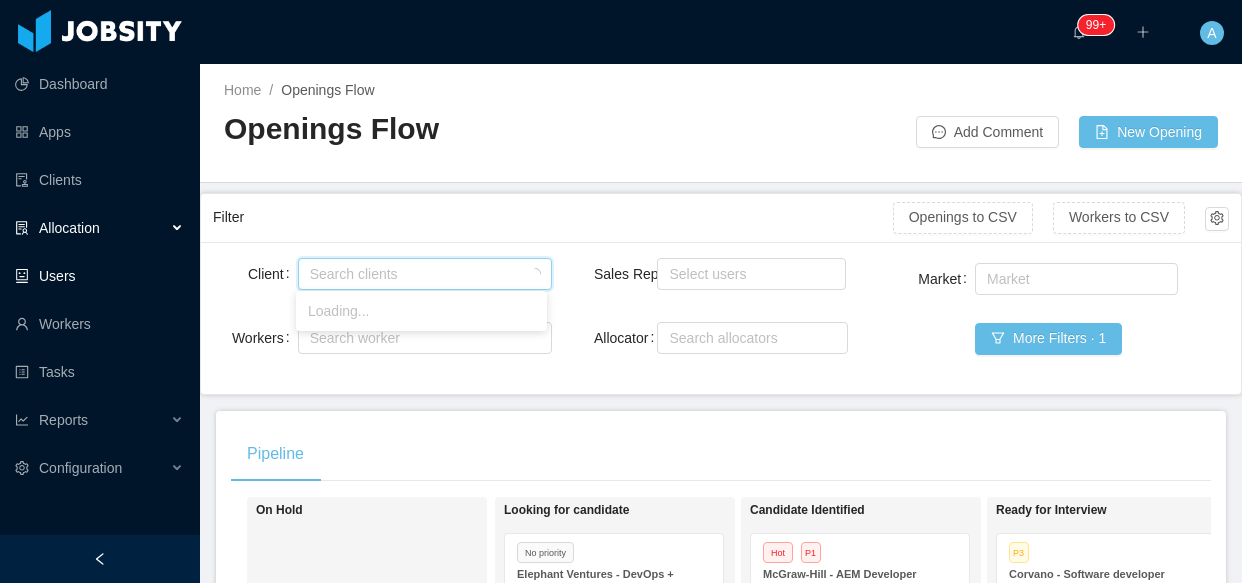 scroll, scrollTop: 0, scrollLeft: 0, axis: both 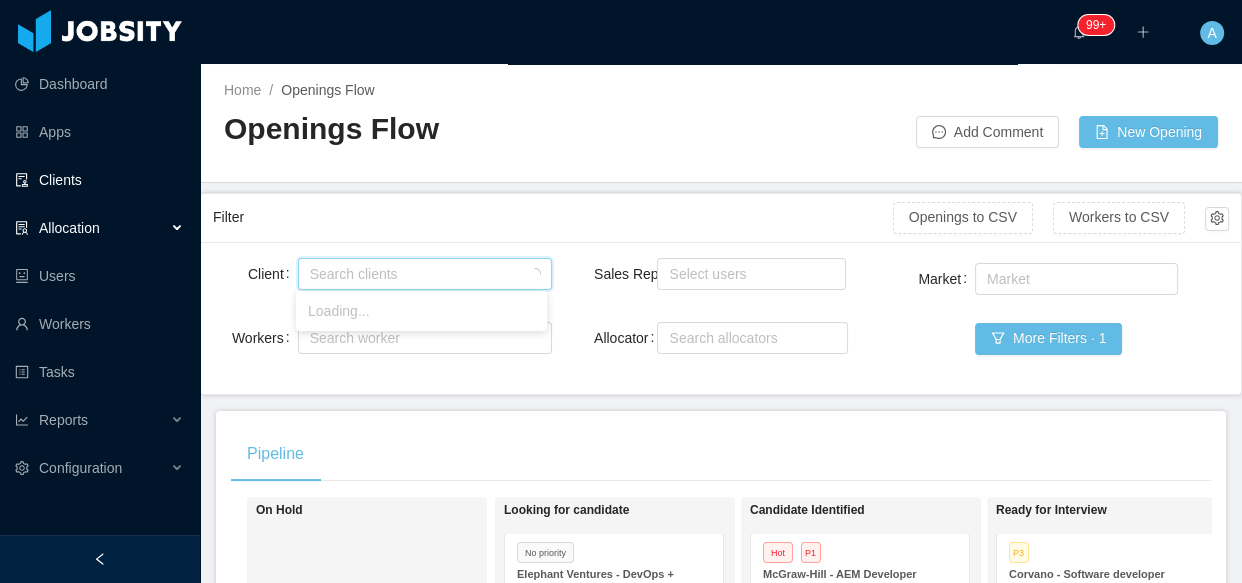 click on "Clients" at bounding box center (99, 180) 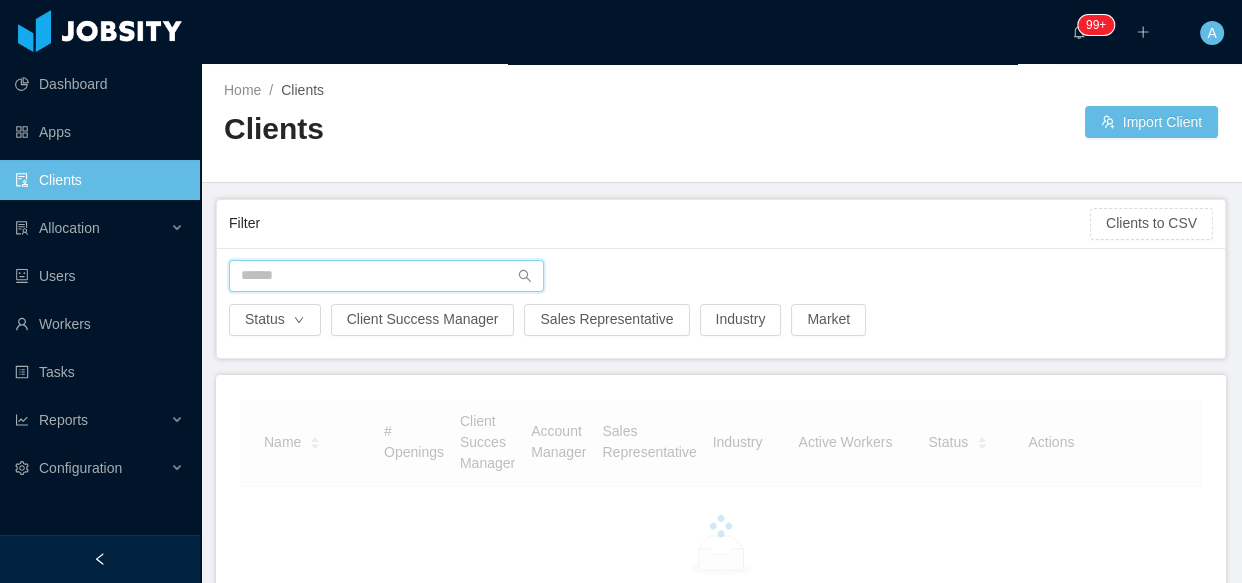 click at bounding box center (386, 276) 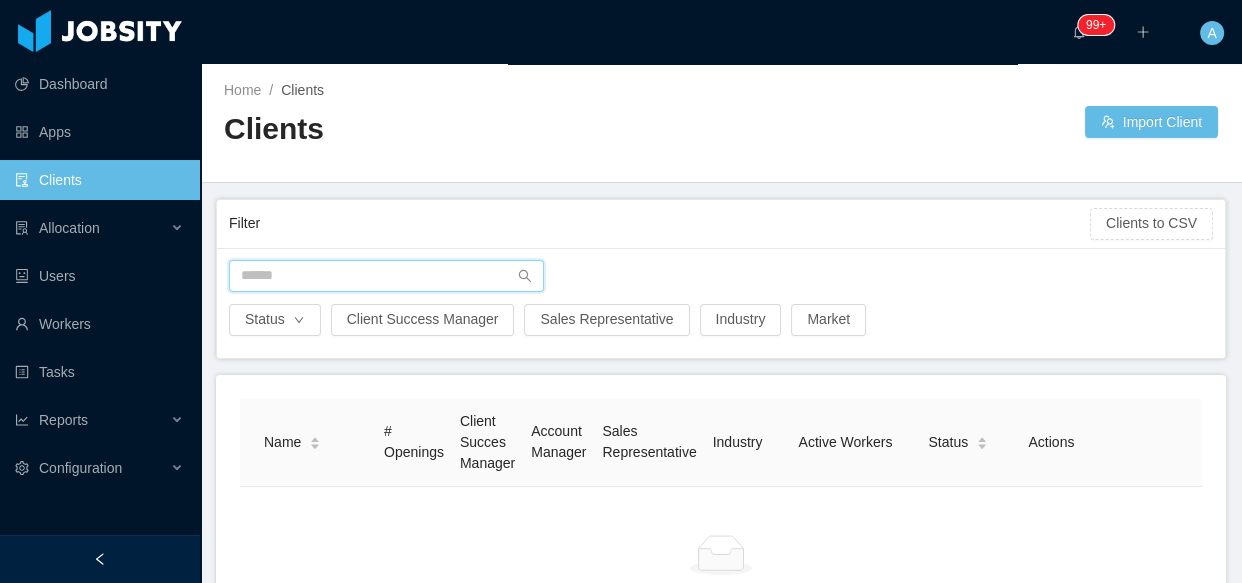 click at bounding box center (386, 276) 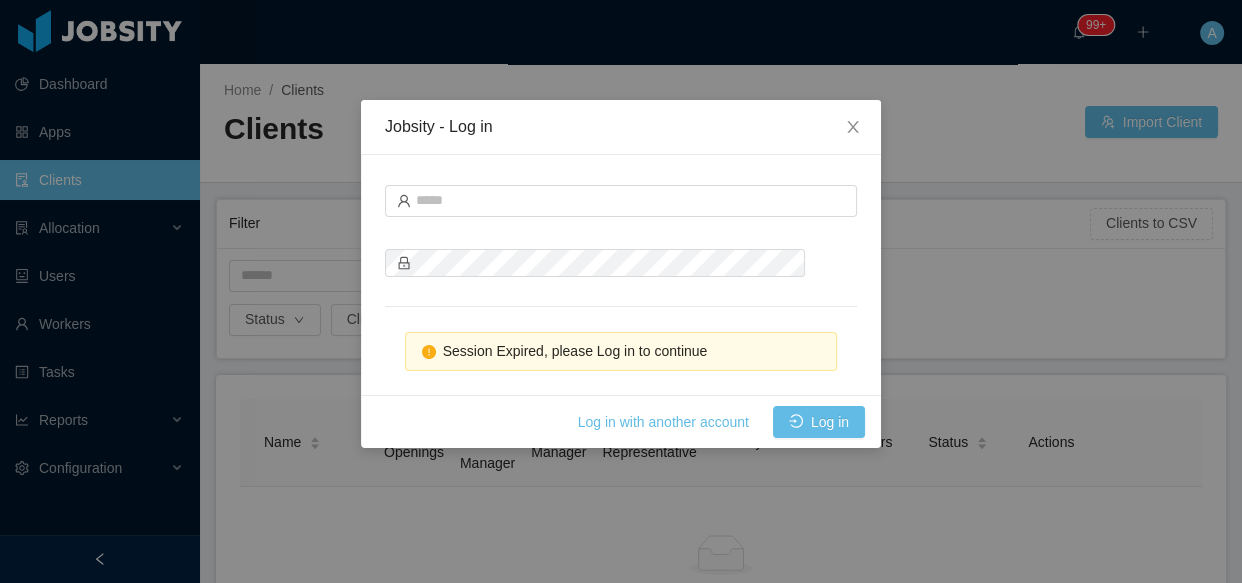 click at bounding box center [621, 231] 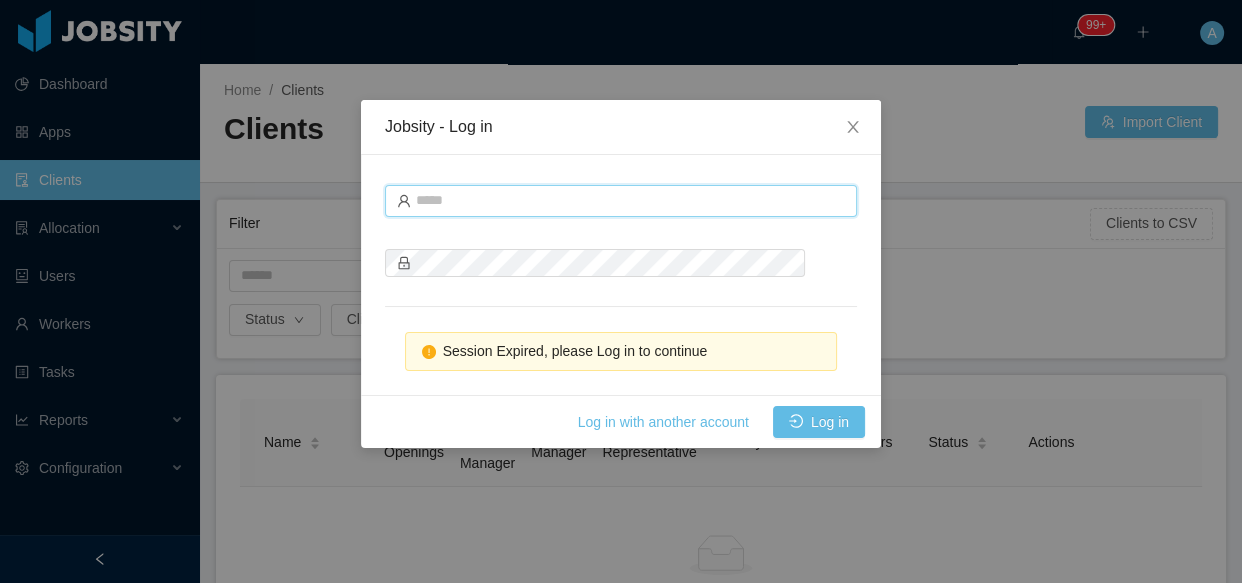 click at bounding box center (621, 201) 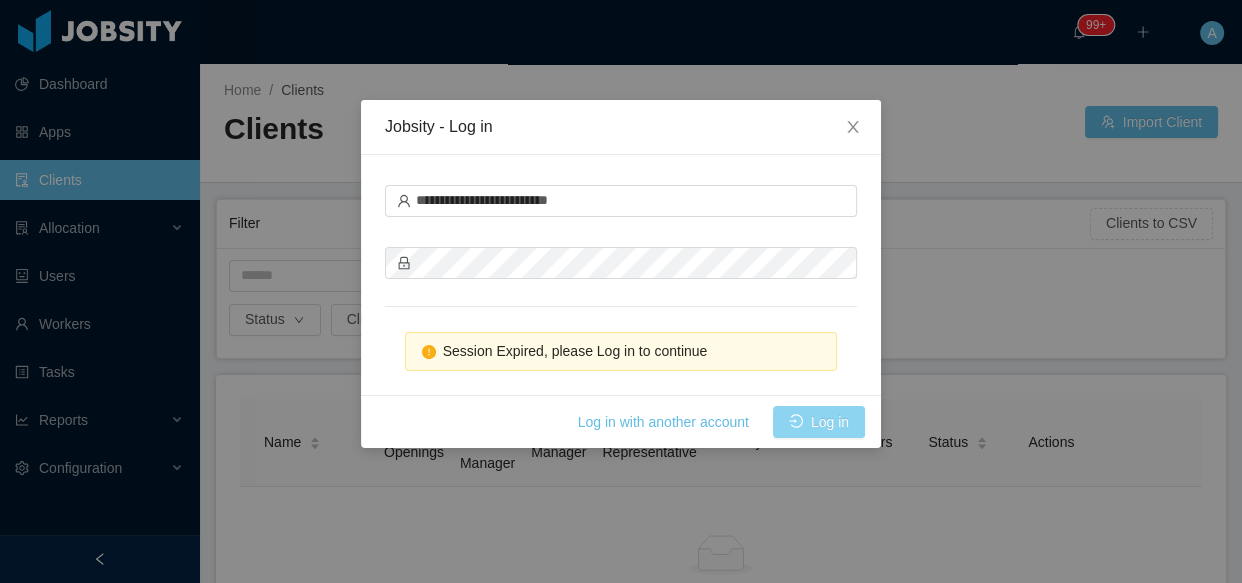 click on "Log in" at bounding box center (819, 422) 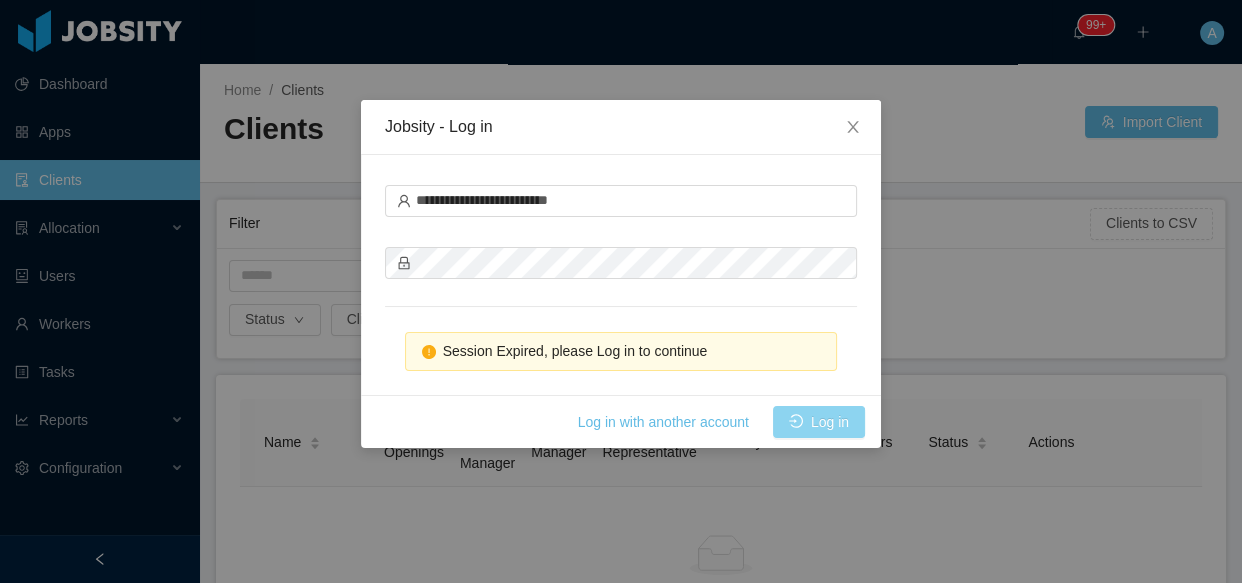 click on "Log in" at bounding box center (819, 422) 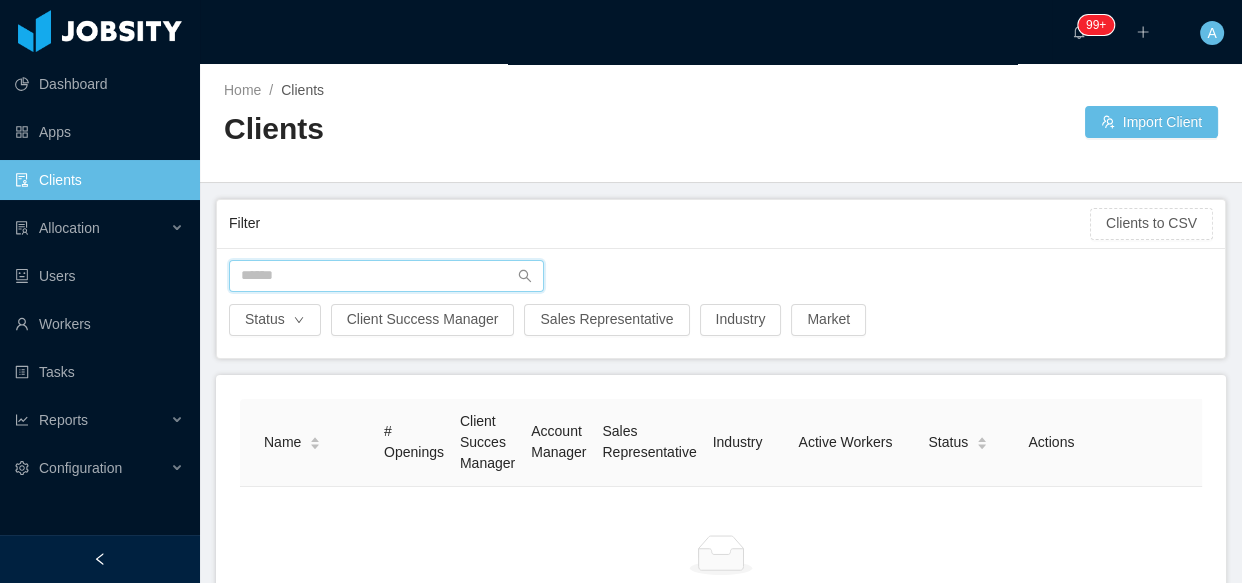 click at bounding box center [386, 276] 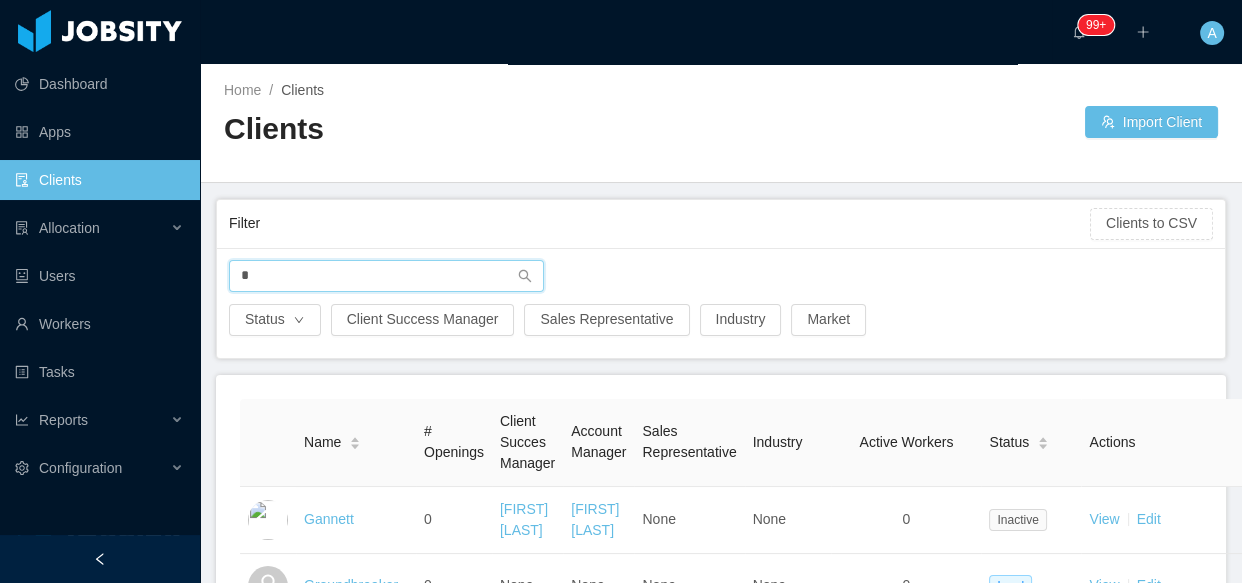 click on "*" at bounding box center [386, 276] 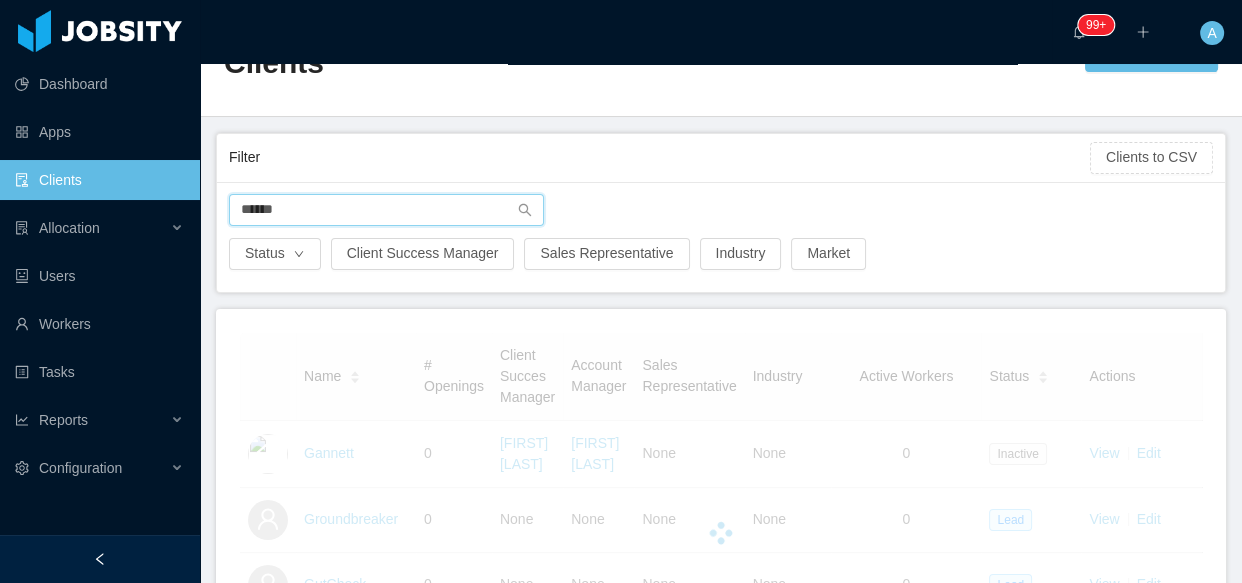 scroll, scrollTop: 136, scrollLeft: 0, axis: vertical 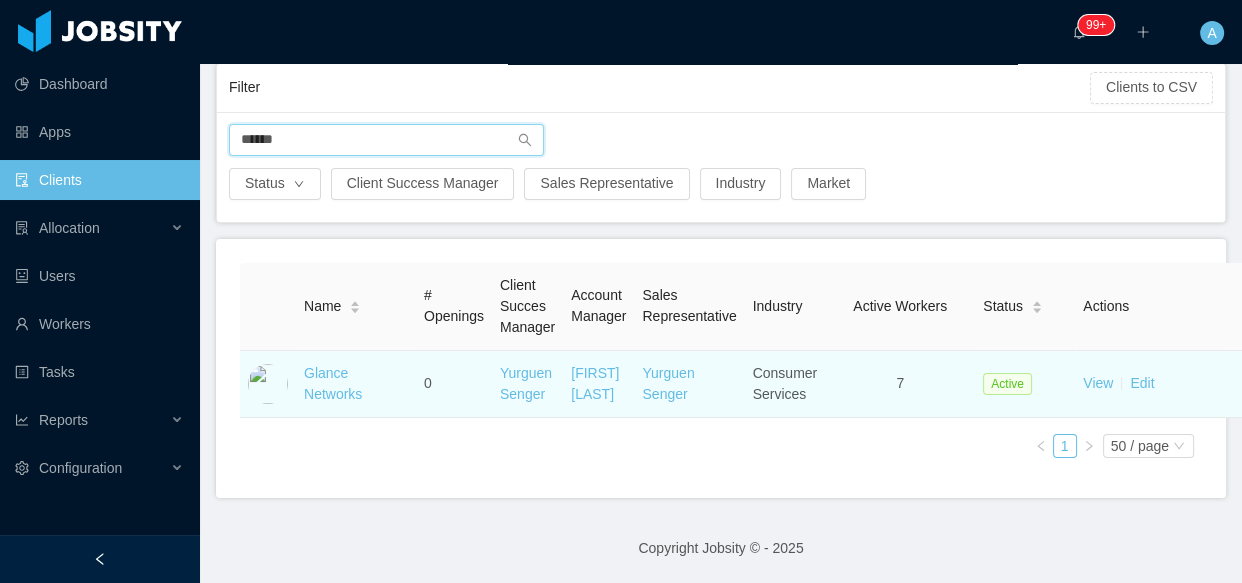 type on "******" 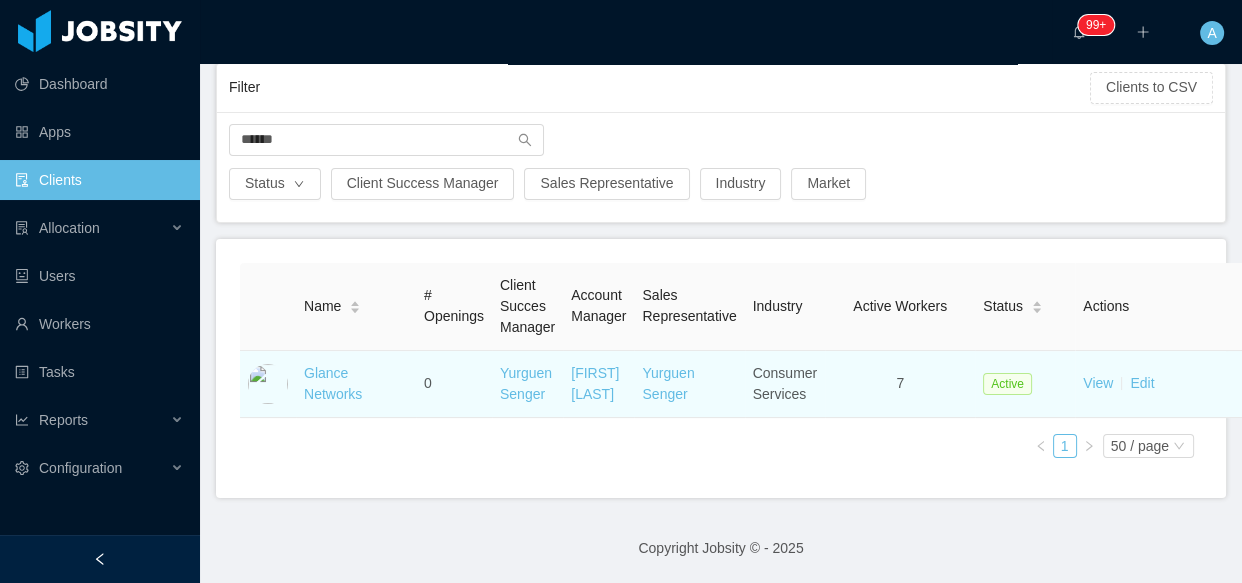 click on "Glance Networks" at bounding box center [356, 384] 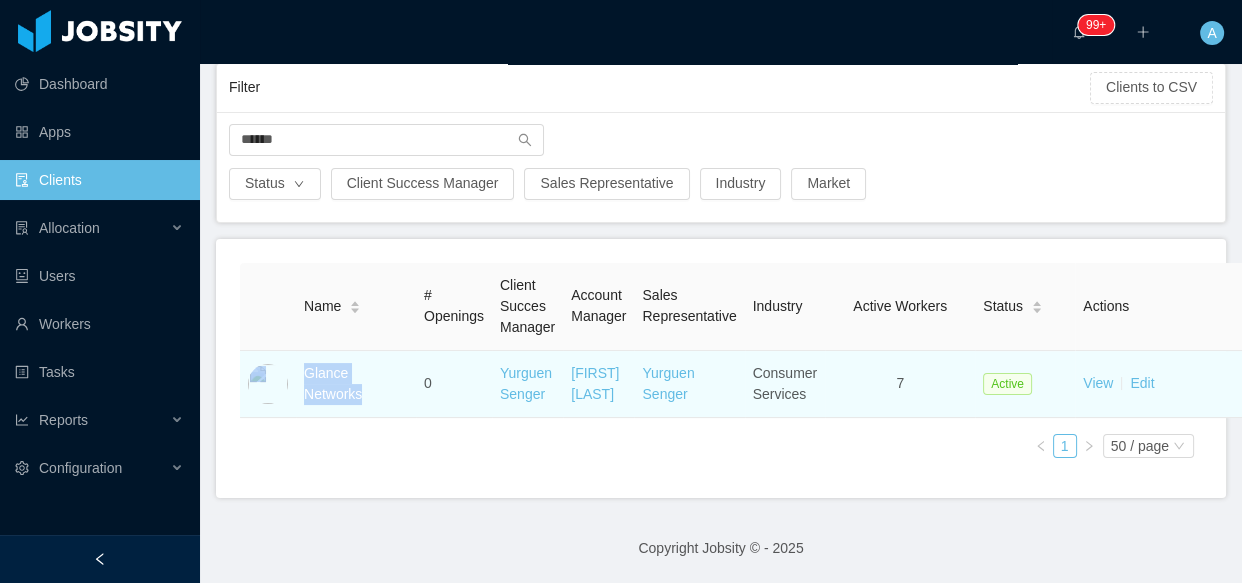 drag, startPoint x: 290, startPoint y: 372, endPoint x: 366, endPoint y: 392, distance: 78.58753 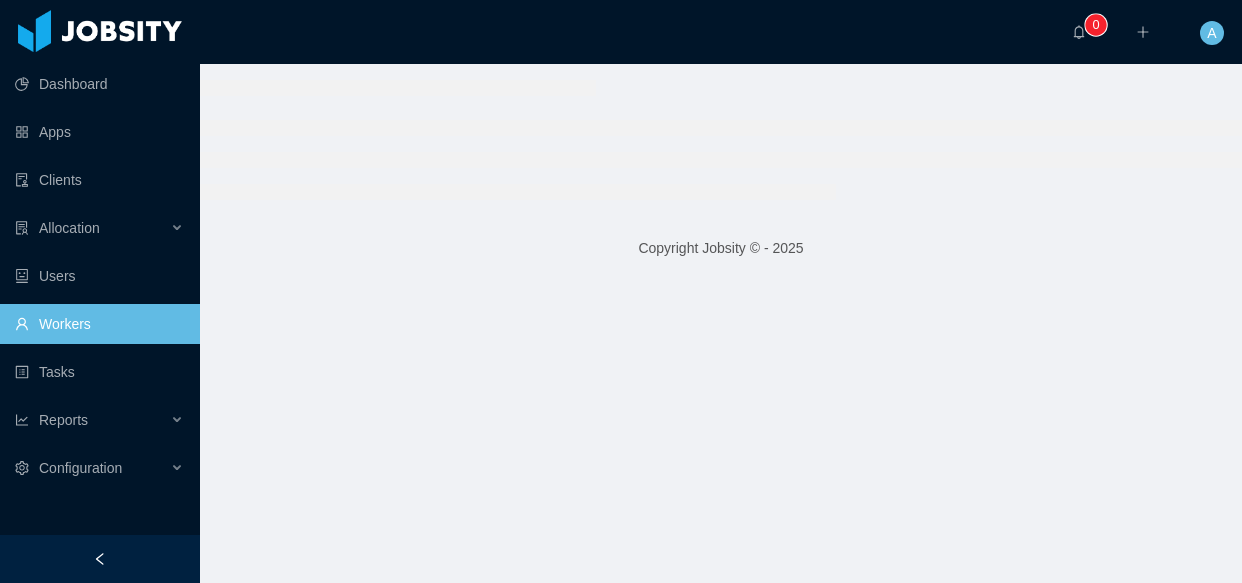 scroll, scrollTop: 0, scrollLeft: 0, axis: both 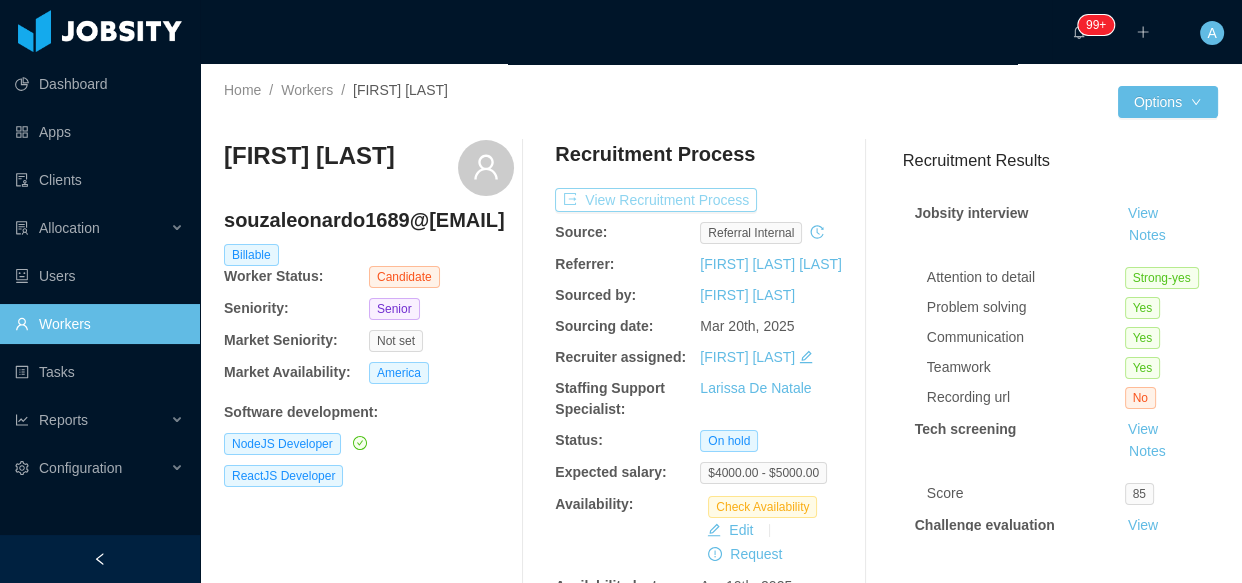click on "View Recruitment Process" at bounding box center [656, 200] 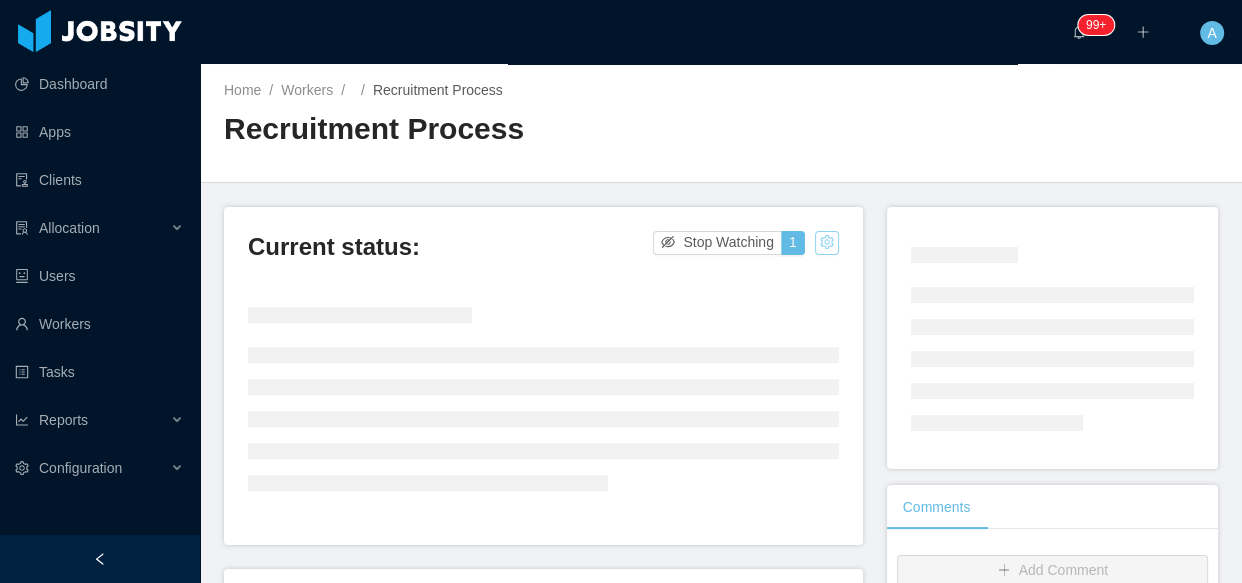 click at bounding box center [827, 243] 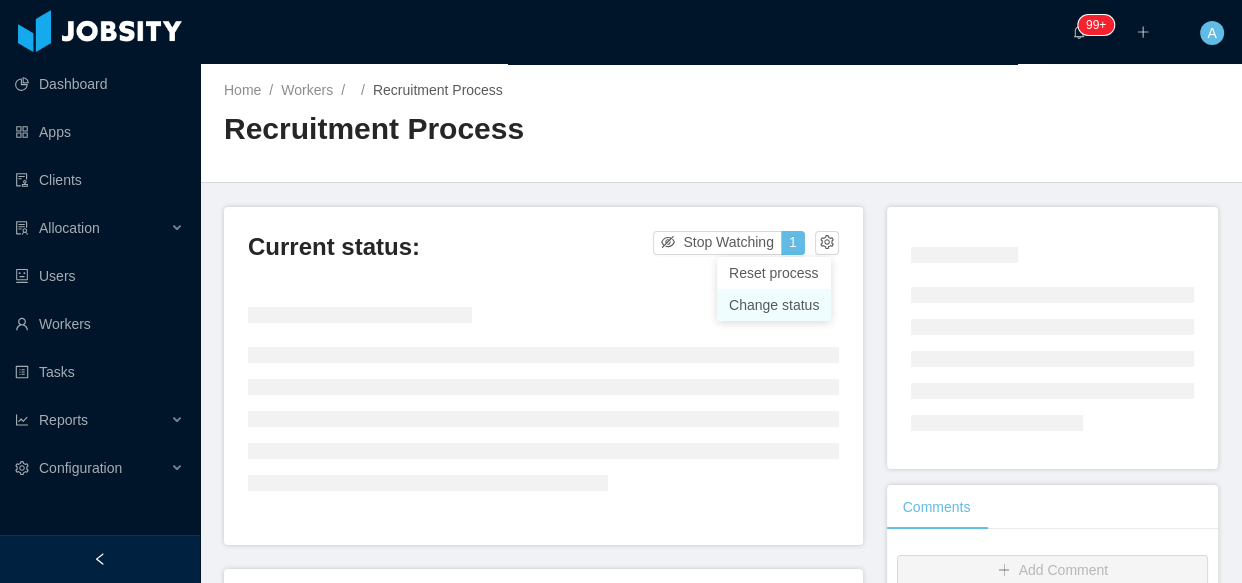click on "Change status" at bounding box center (774, 305) 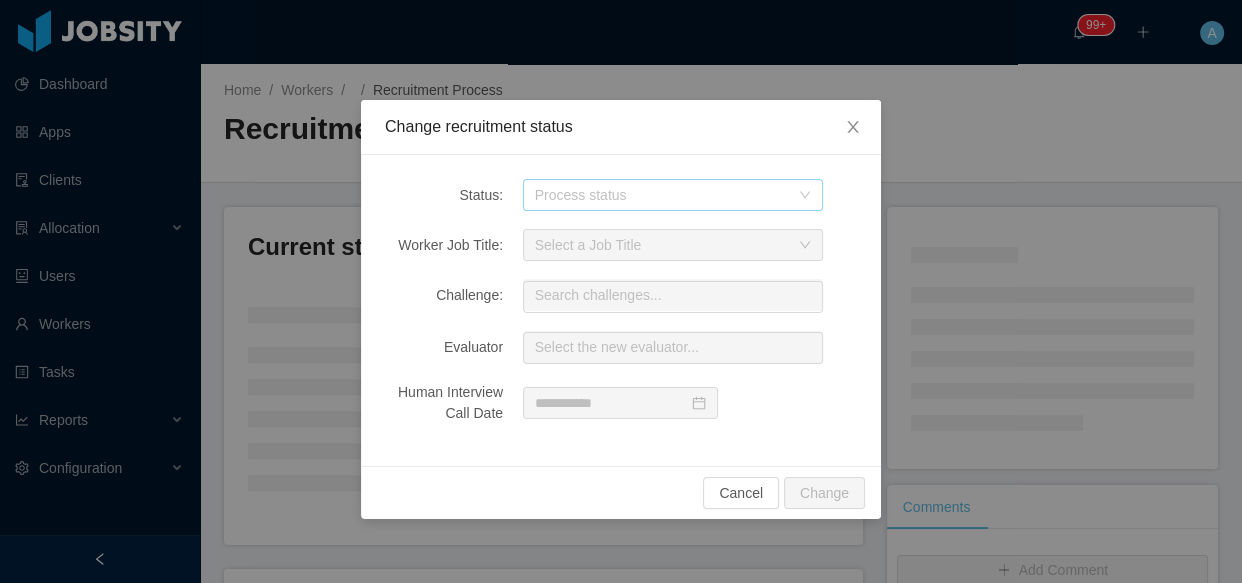 click on "Process status" at bounding box center [662, 195] 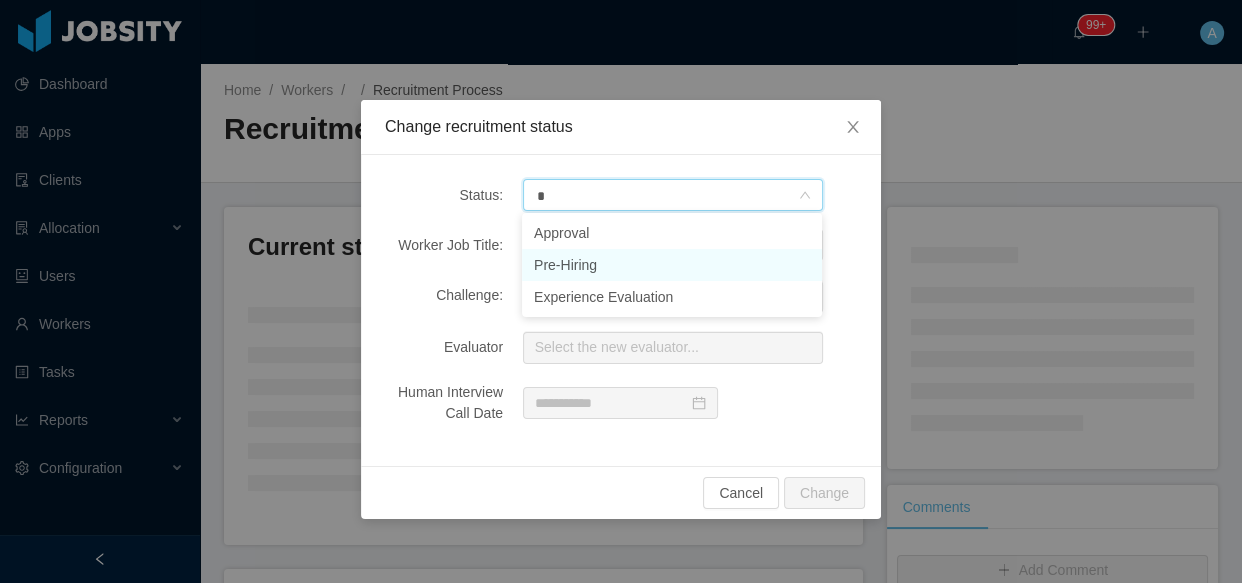 click on "Pre-Hiring" at bounding box center [672, 265] 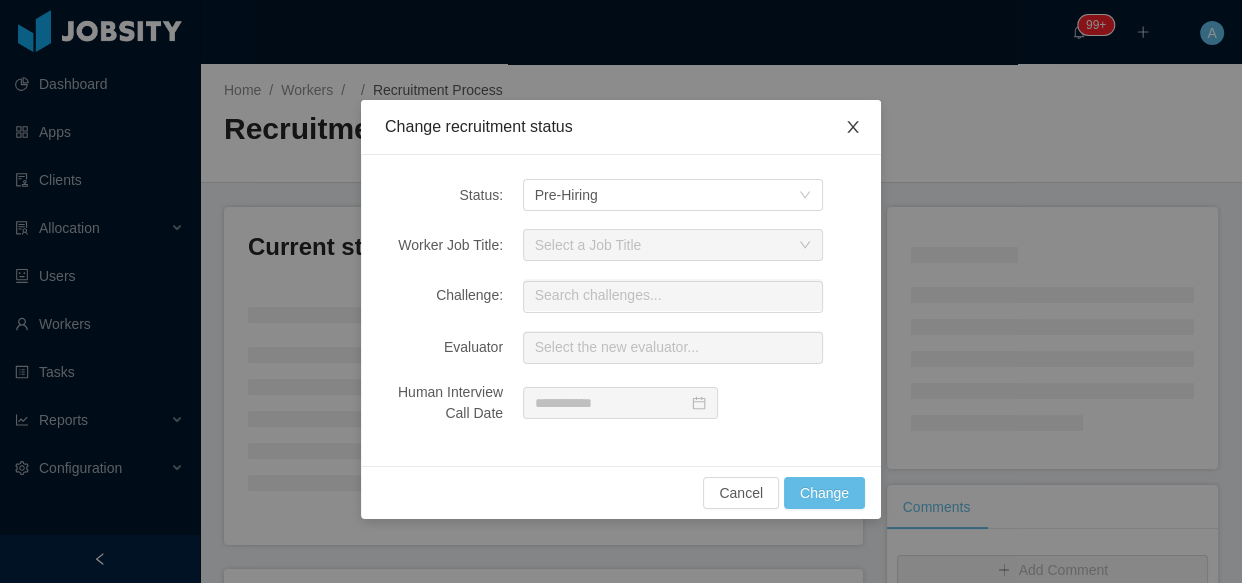 click at bounding box center (853, 128) 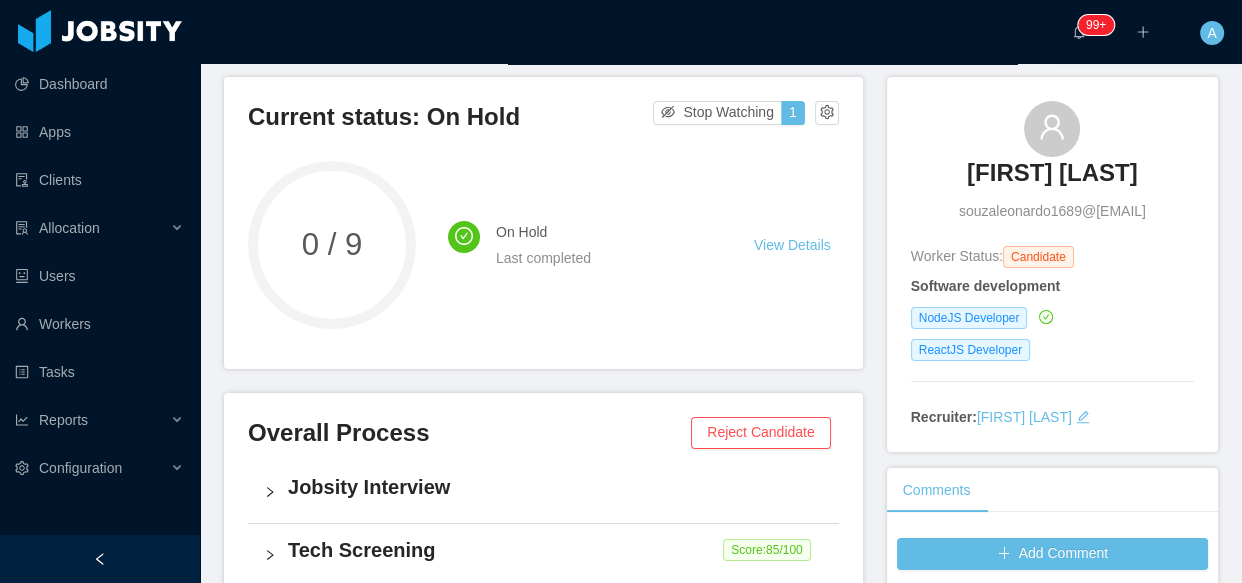 scroll, scrollTop: 0, scrollLeft: 0, axis: both 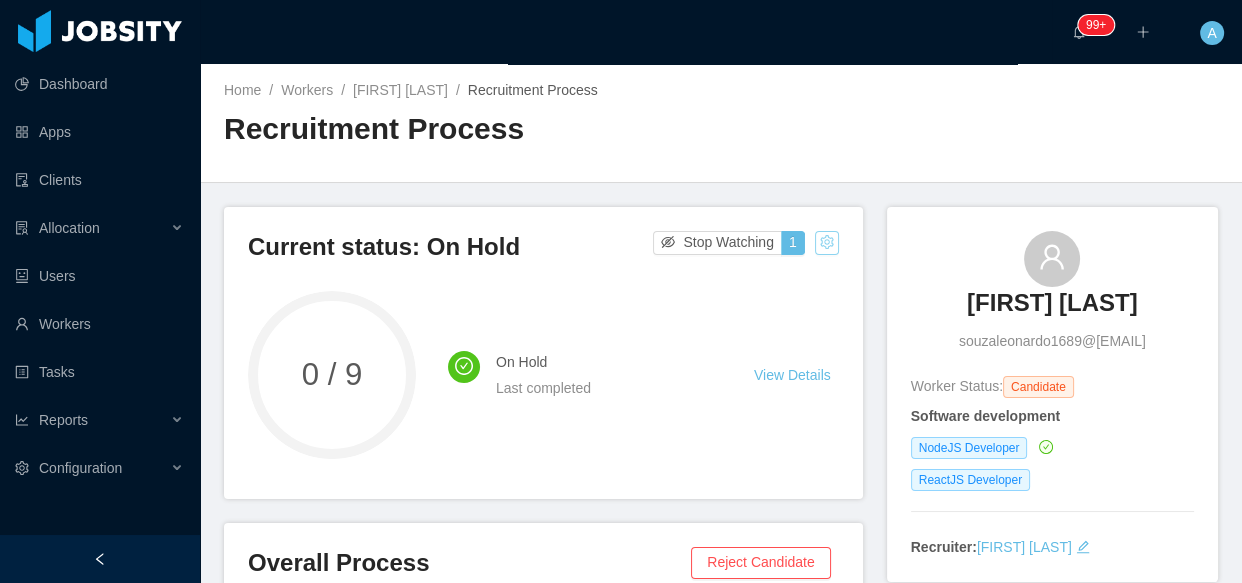 click at bounding box center (827, 243) 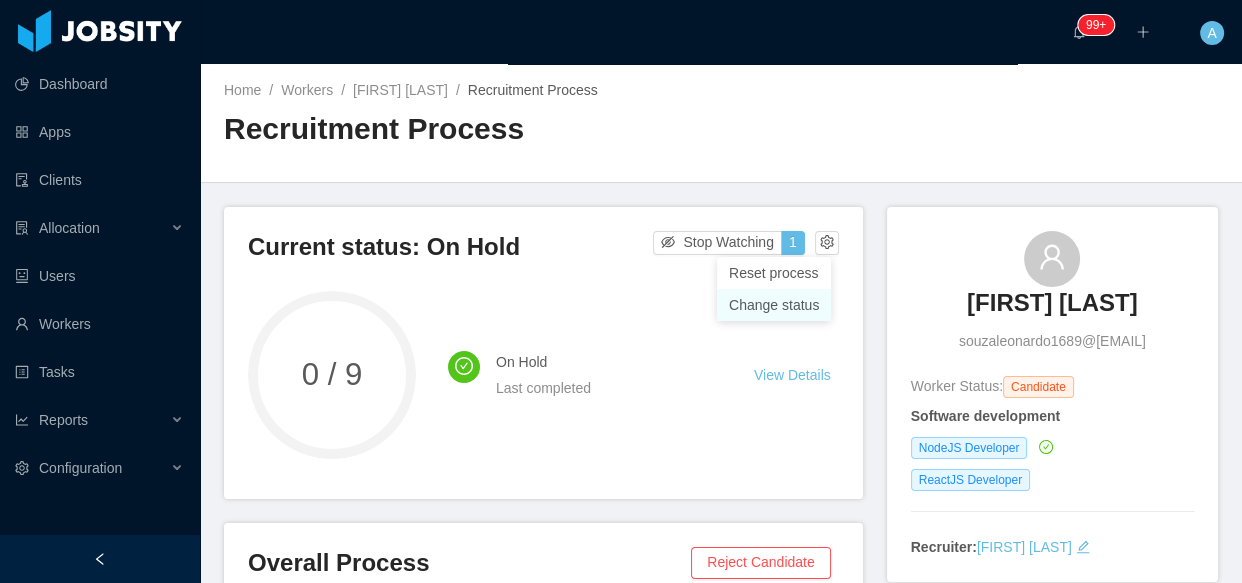 click on "Change status" at bounding box center (774, 305) 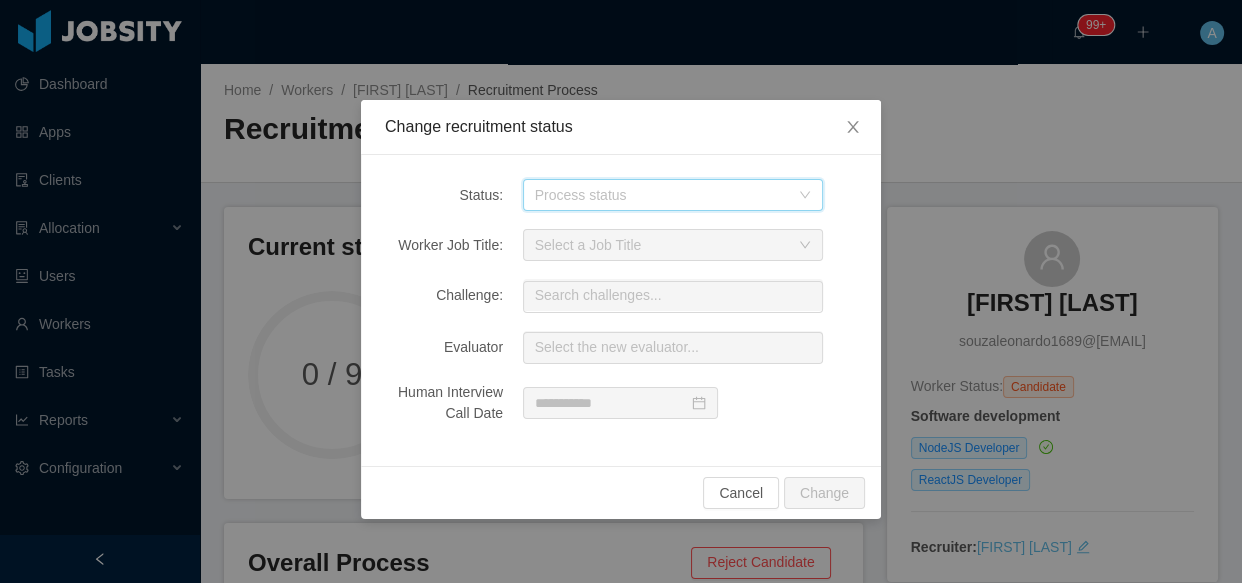 click on "Process status" at bounding box center (666, 195) 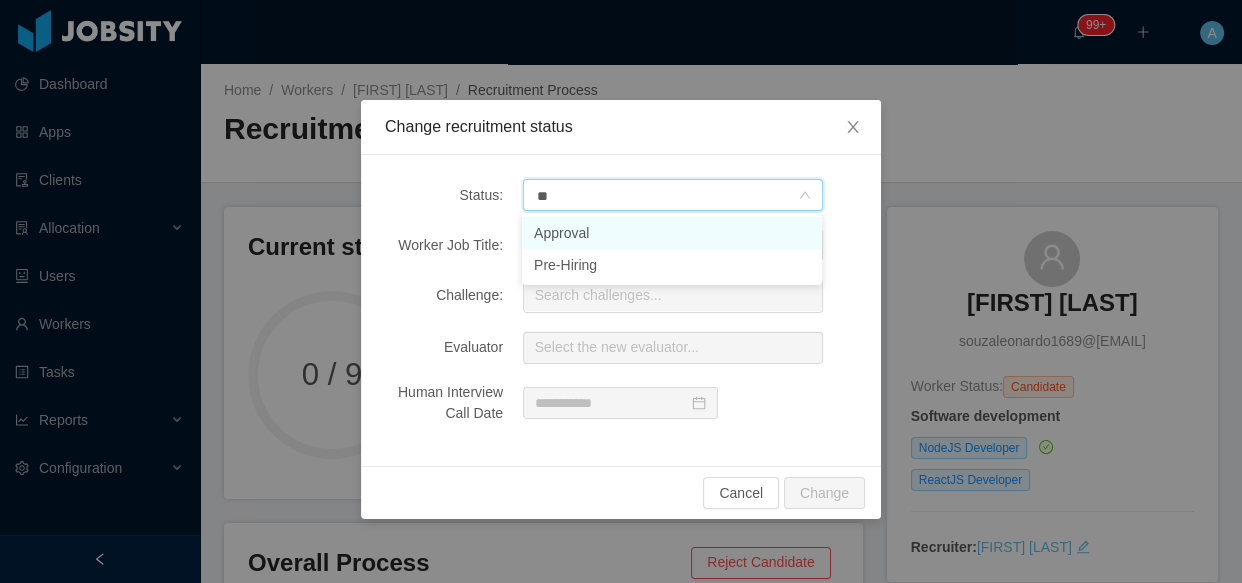 type on "***" 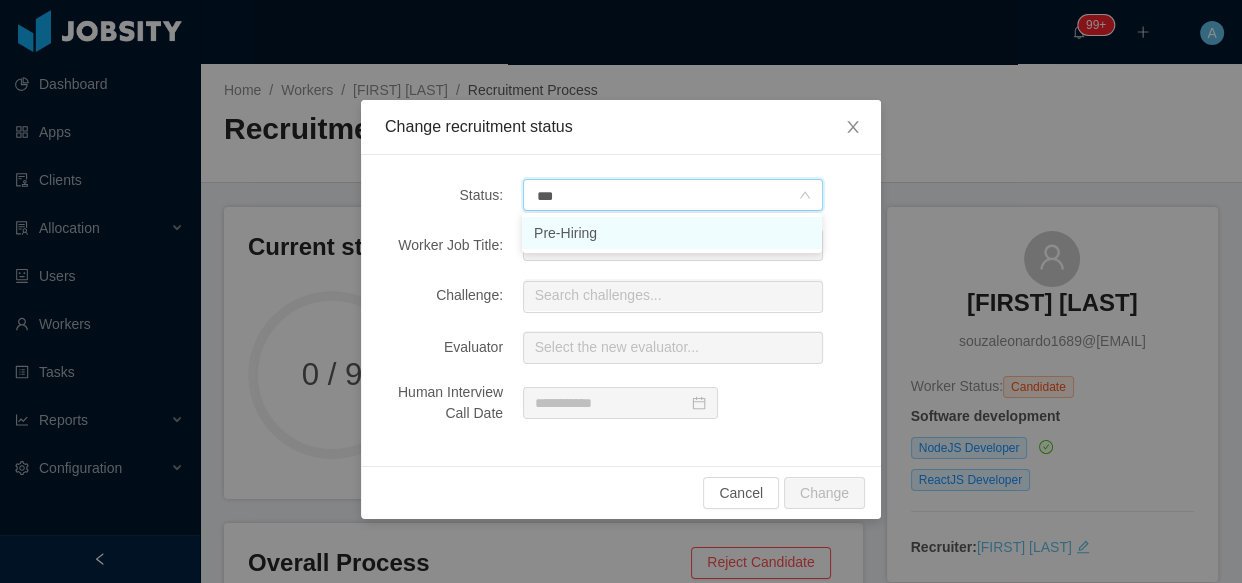drag, startPoint x: 632, startPoint y: 238, endPoint x: 623, endPoint y: 304, distance: 66.61081 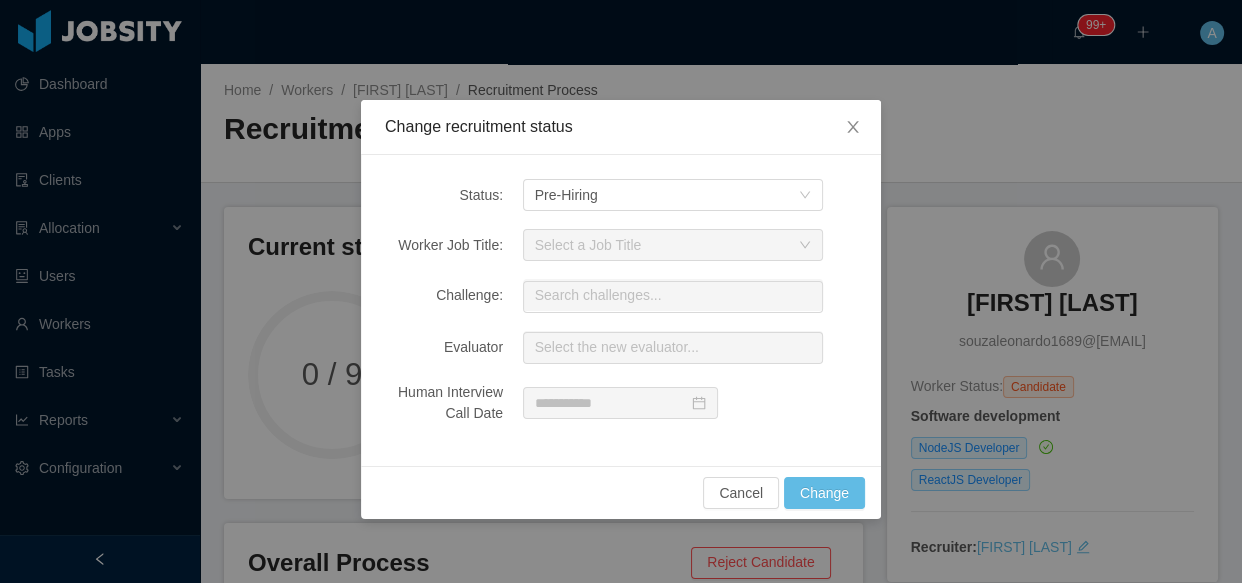 click on "Cancel Change" at bounding box center [621, 492] 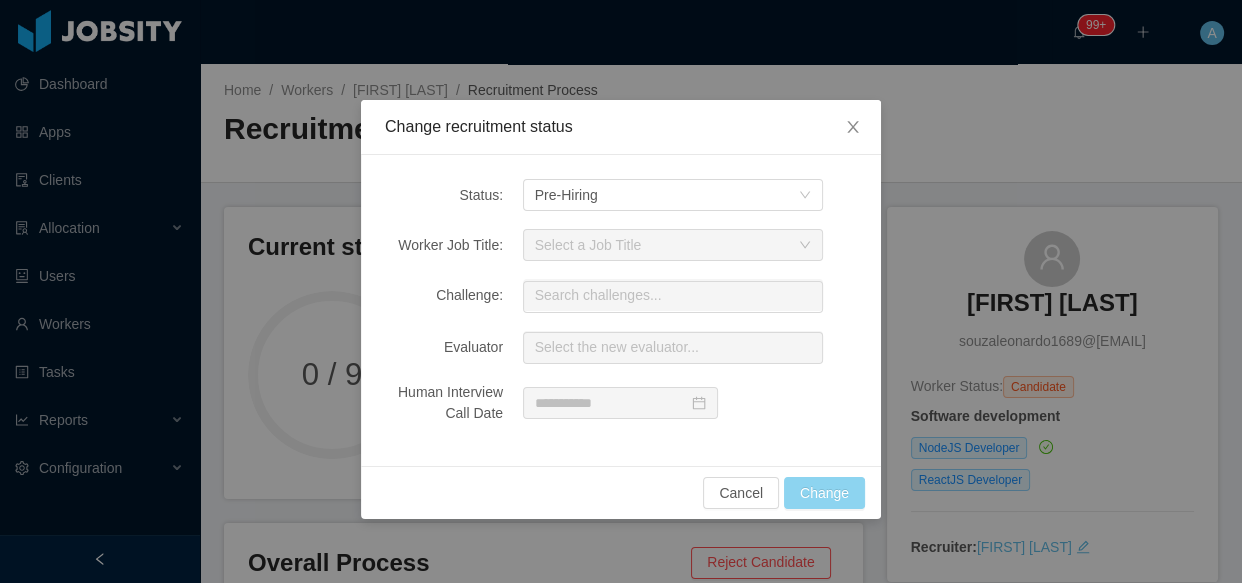 click on "Change" at bounding box center [824, 493] 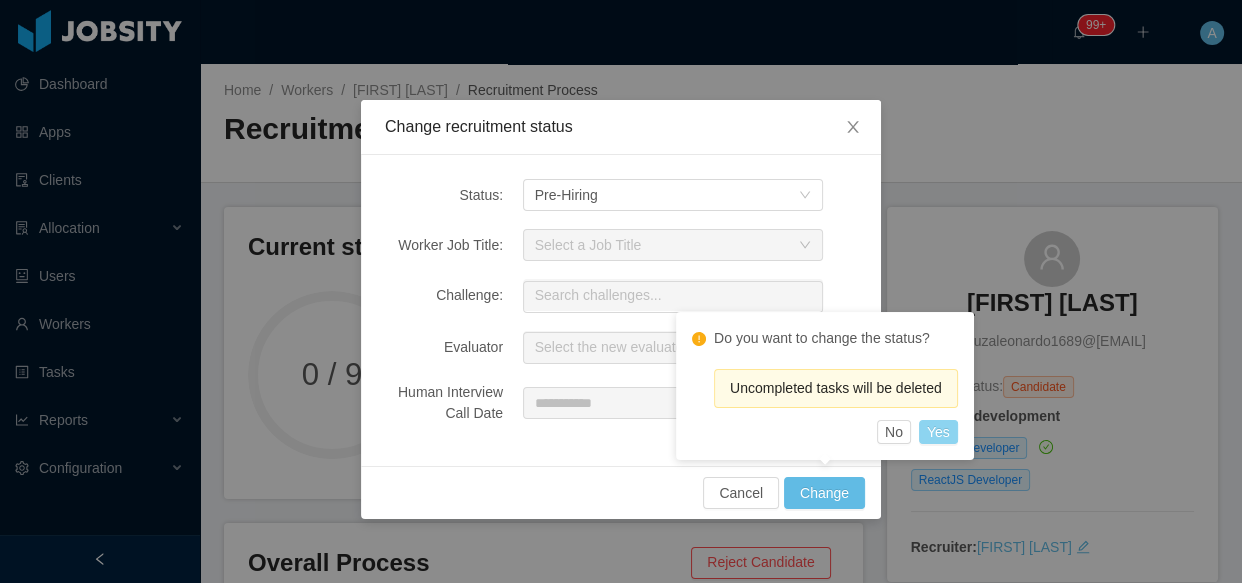 click on "Yes" at bounding box center (938, 432) 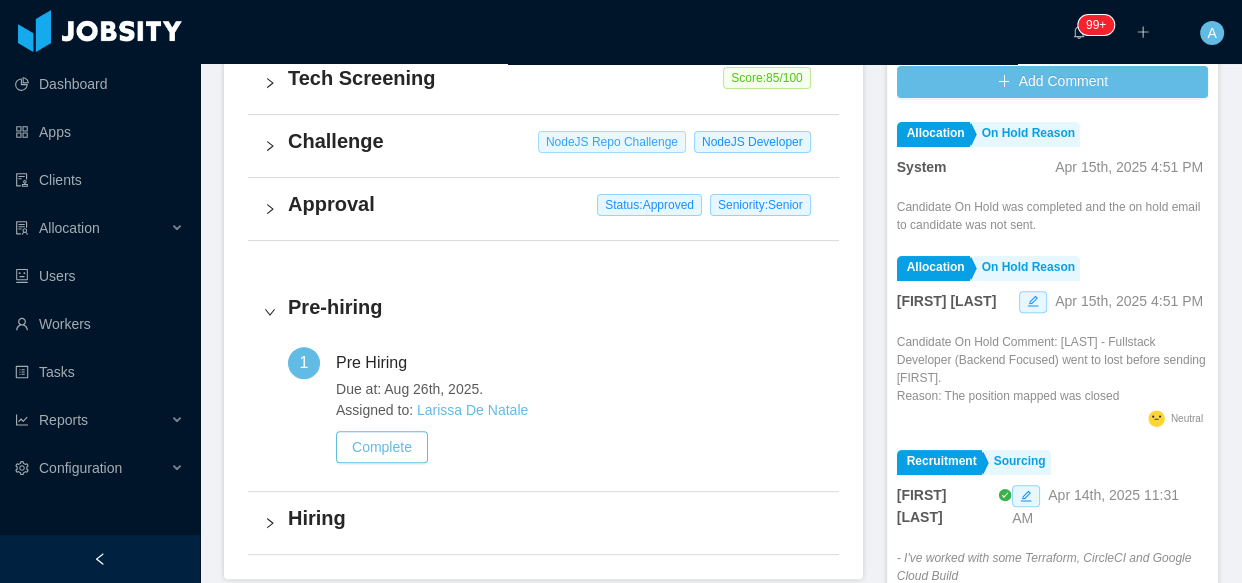 scroll, scrollTop: 636, scrollLeft: 0, axis: vertical 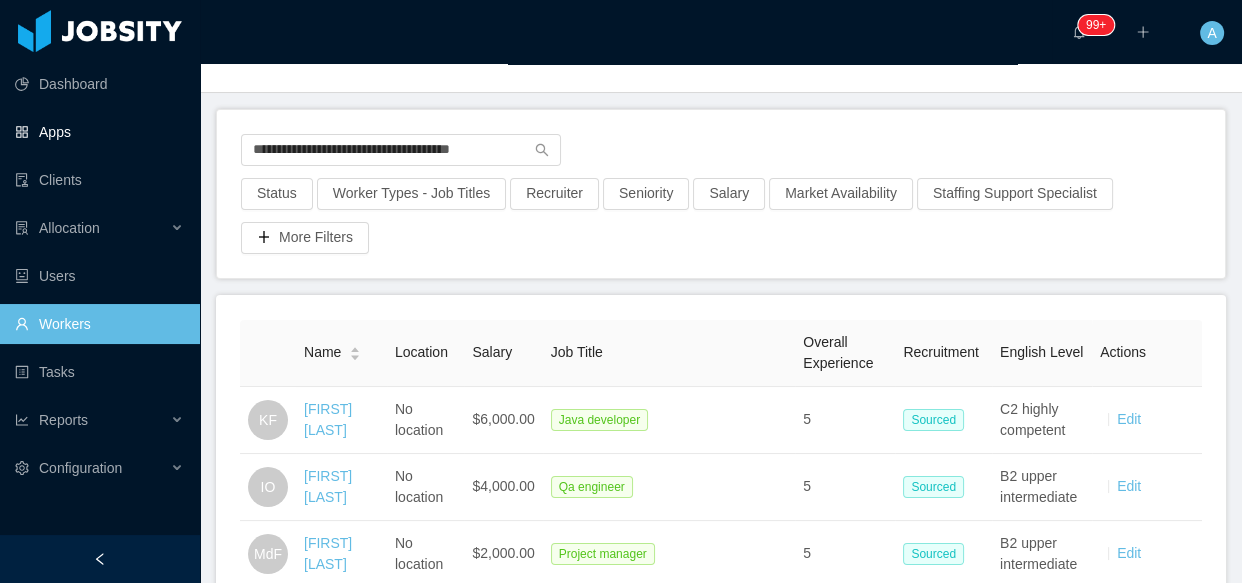 type on "**********" 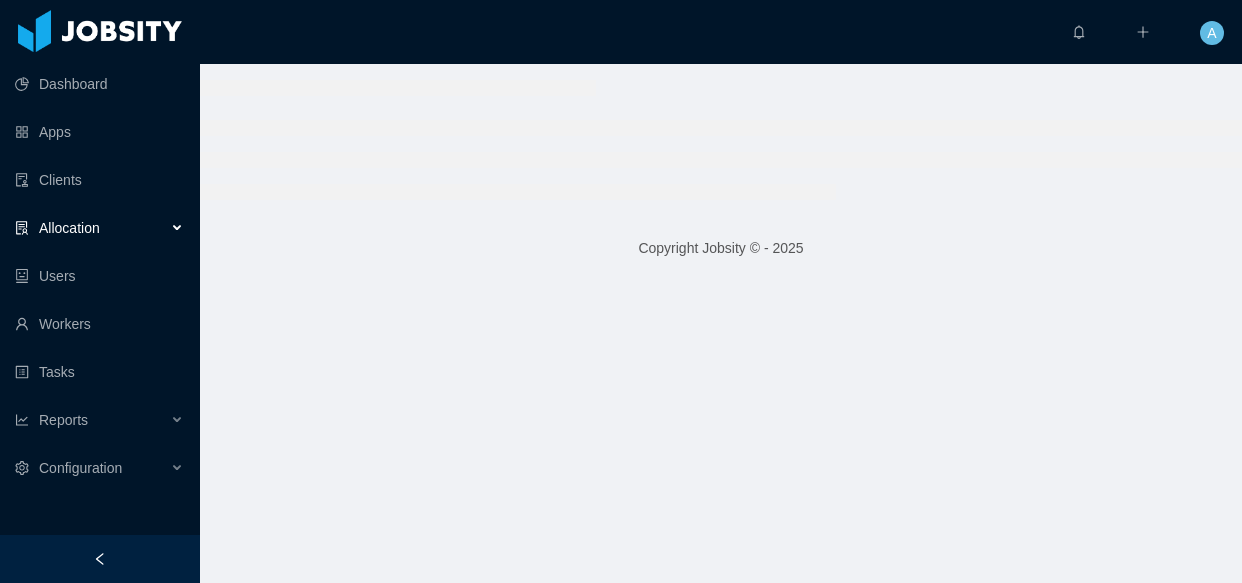 scroll, scrollTop: 0, scrollLeft: 0, axis: both 